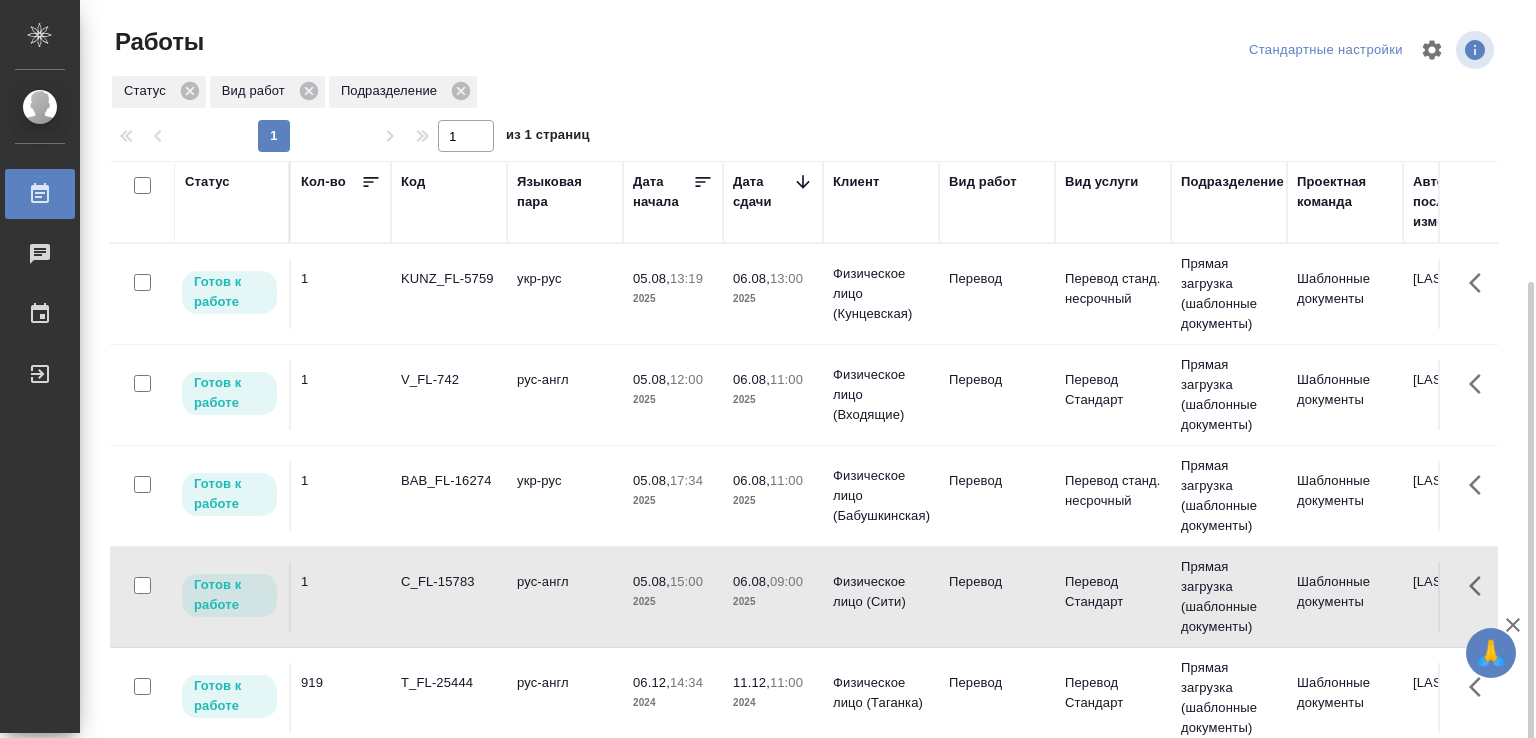 scroll, scrollTop: 0, scrollLeft: 0, axis: both 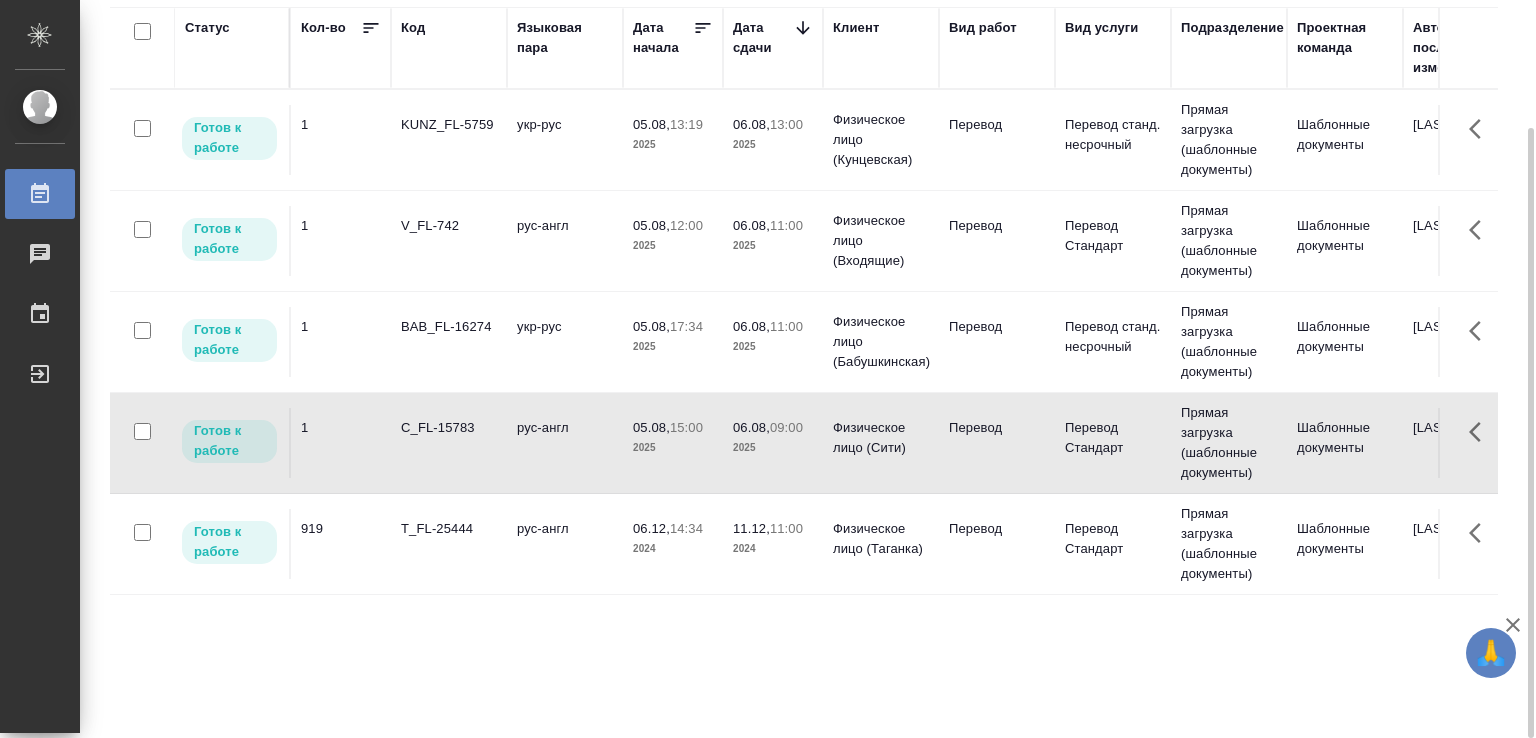 click on "рус-англ" at bounding box center (565, 140) 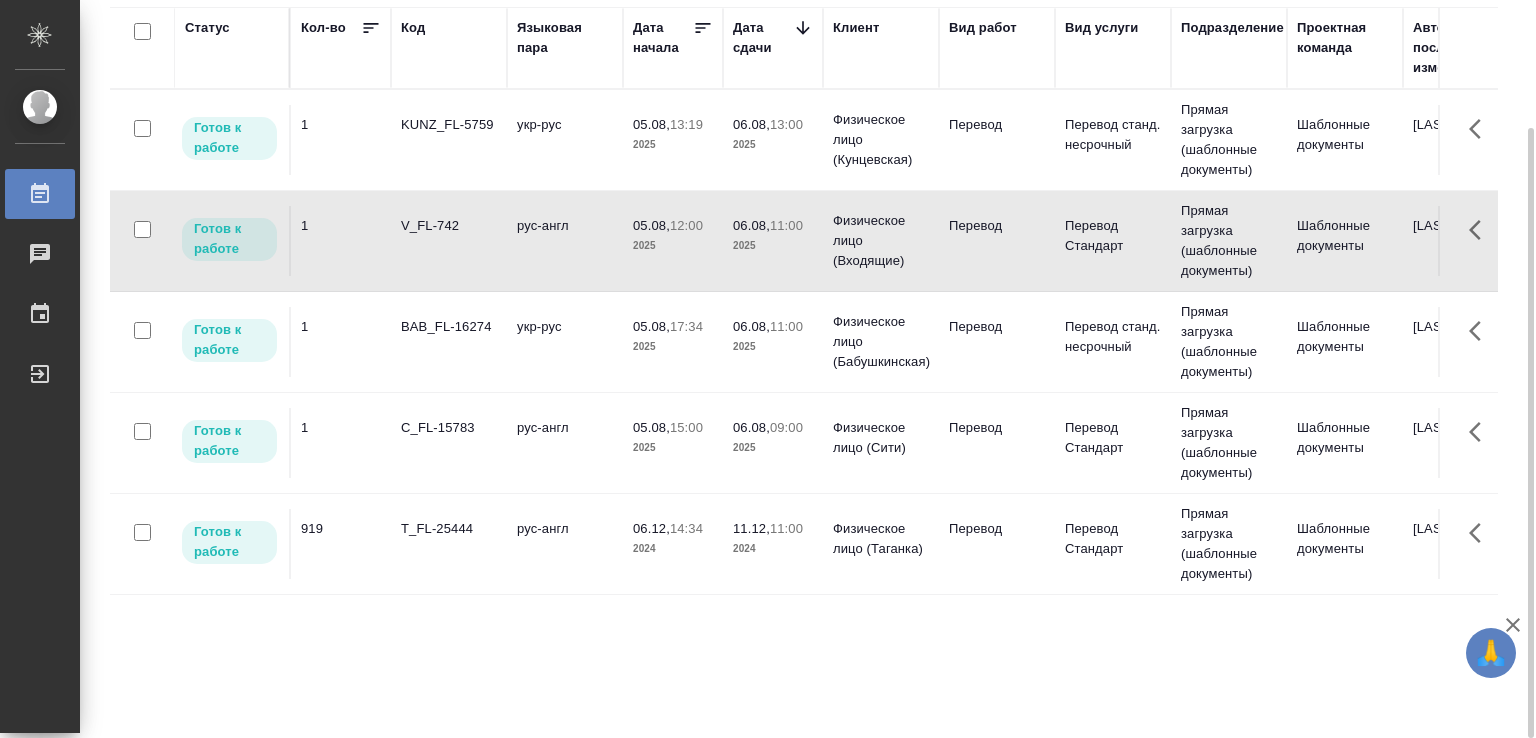 click on "укр-рус" at bounding box center (565, 140) 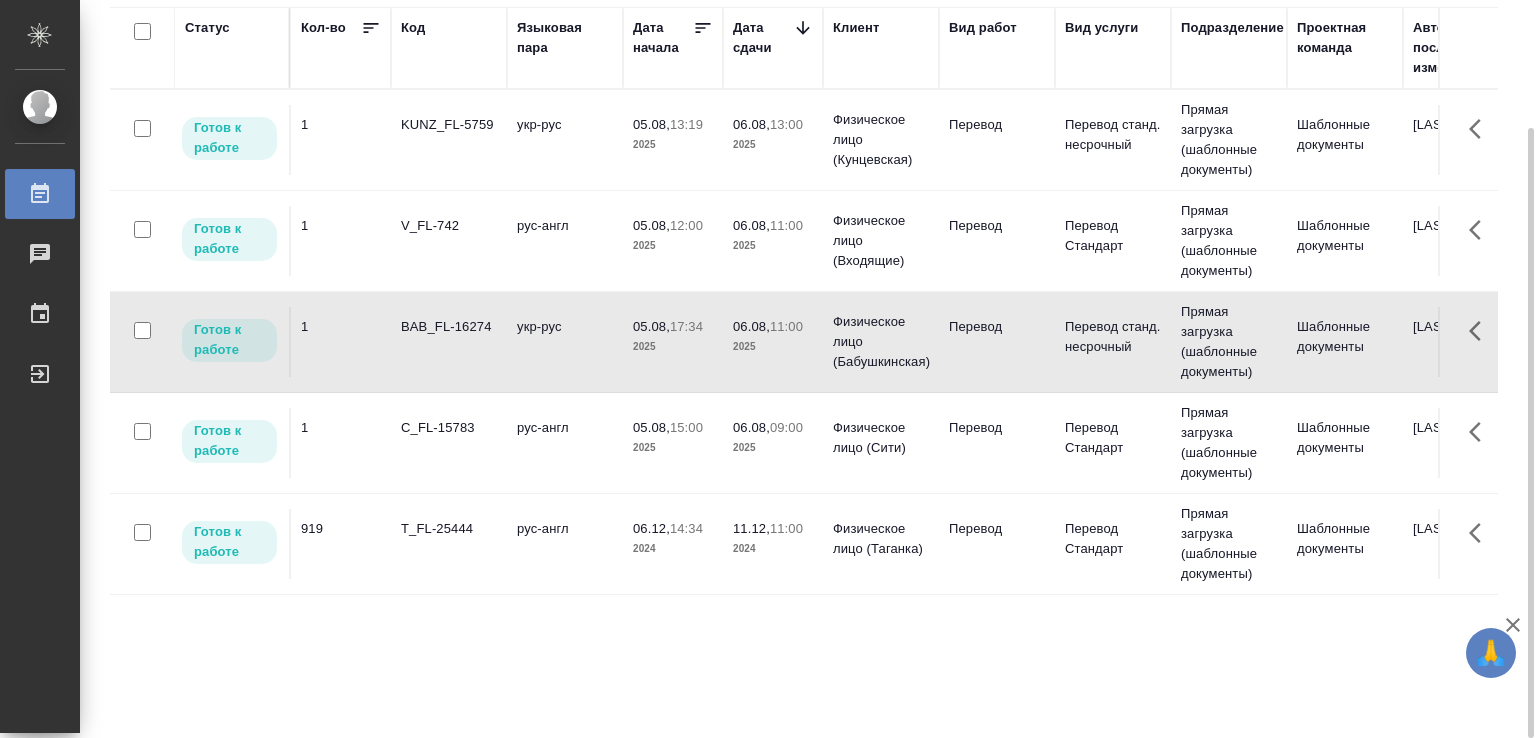 click on "укр-рус" at bounding box center [565, 140] 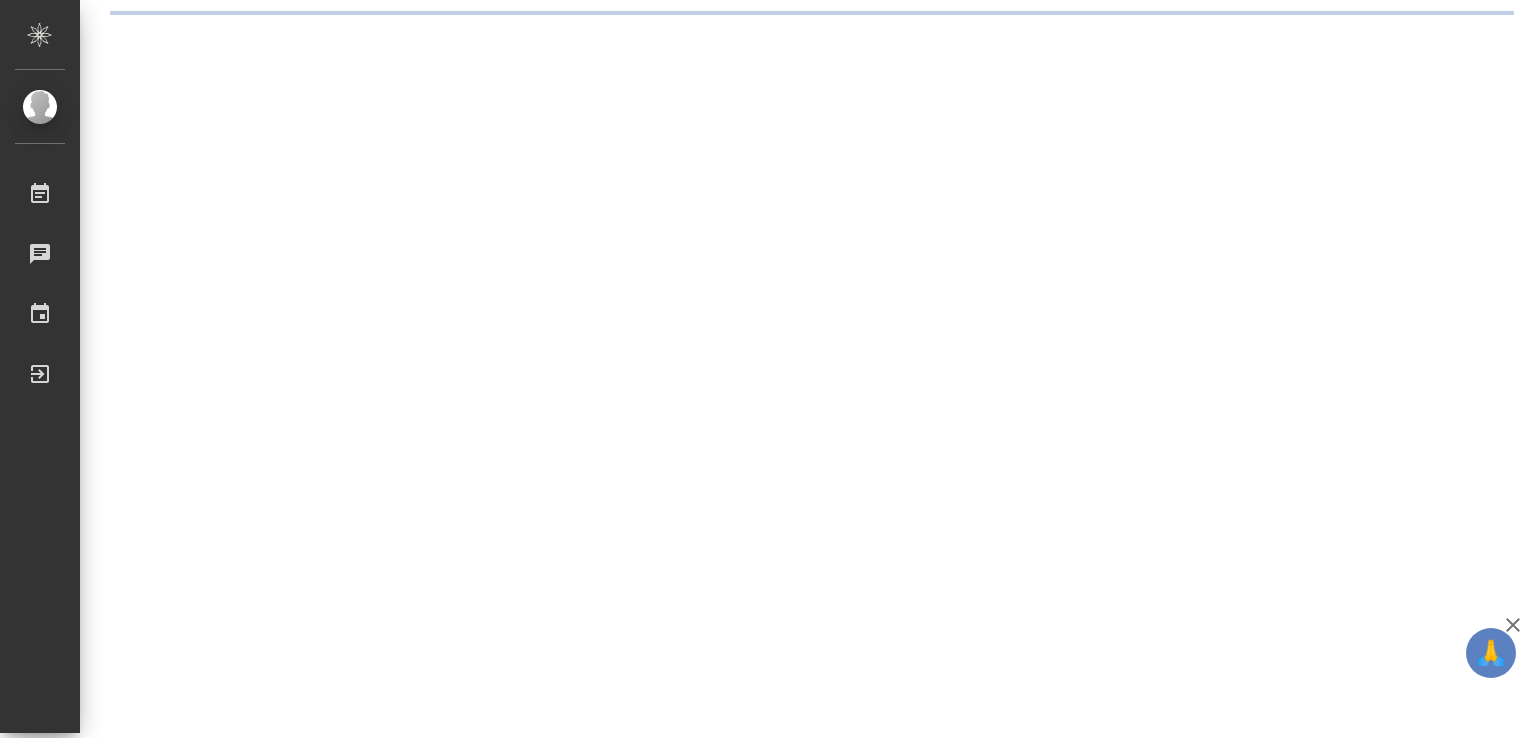 scroll, scrollTop: 0, scrollLeft: 0, axis: both 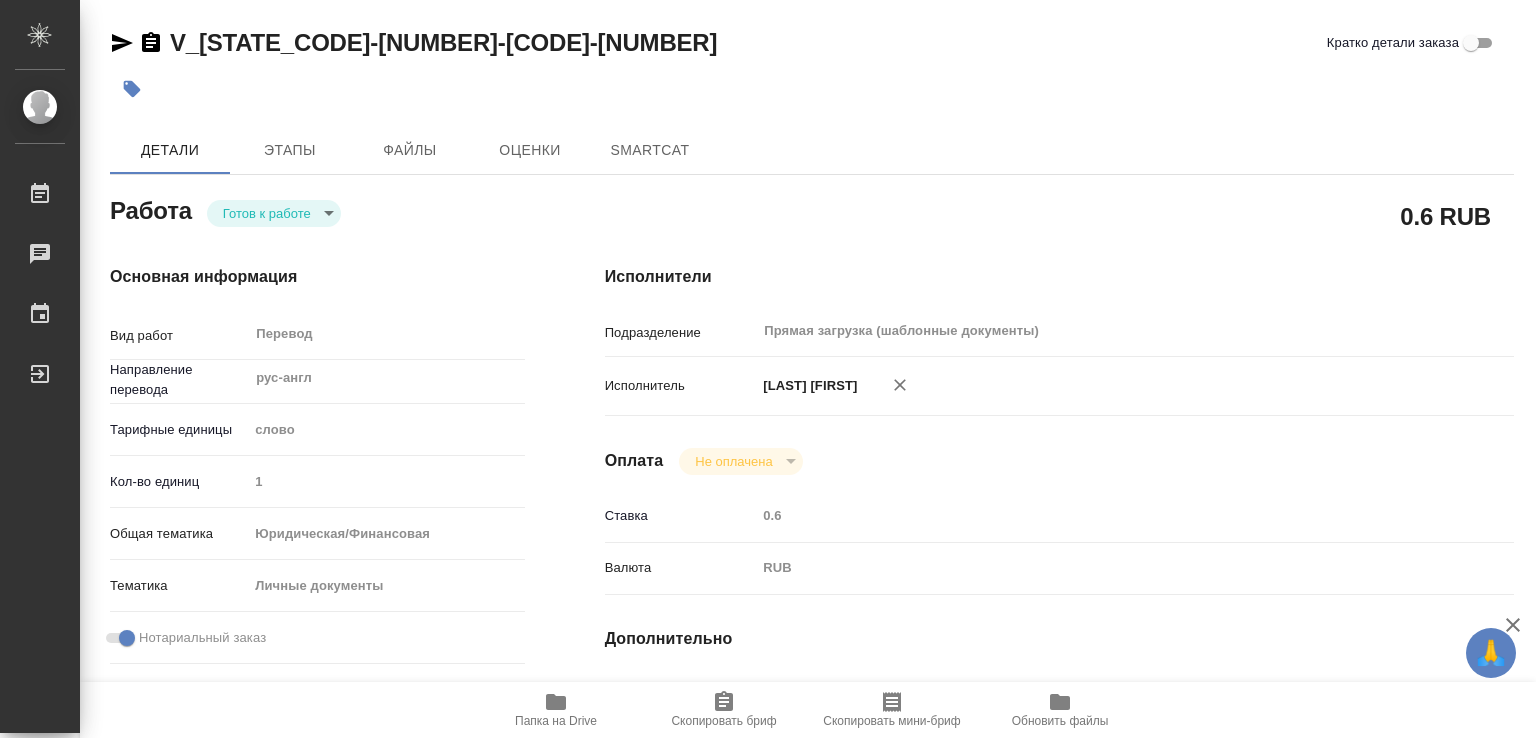type on "x" 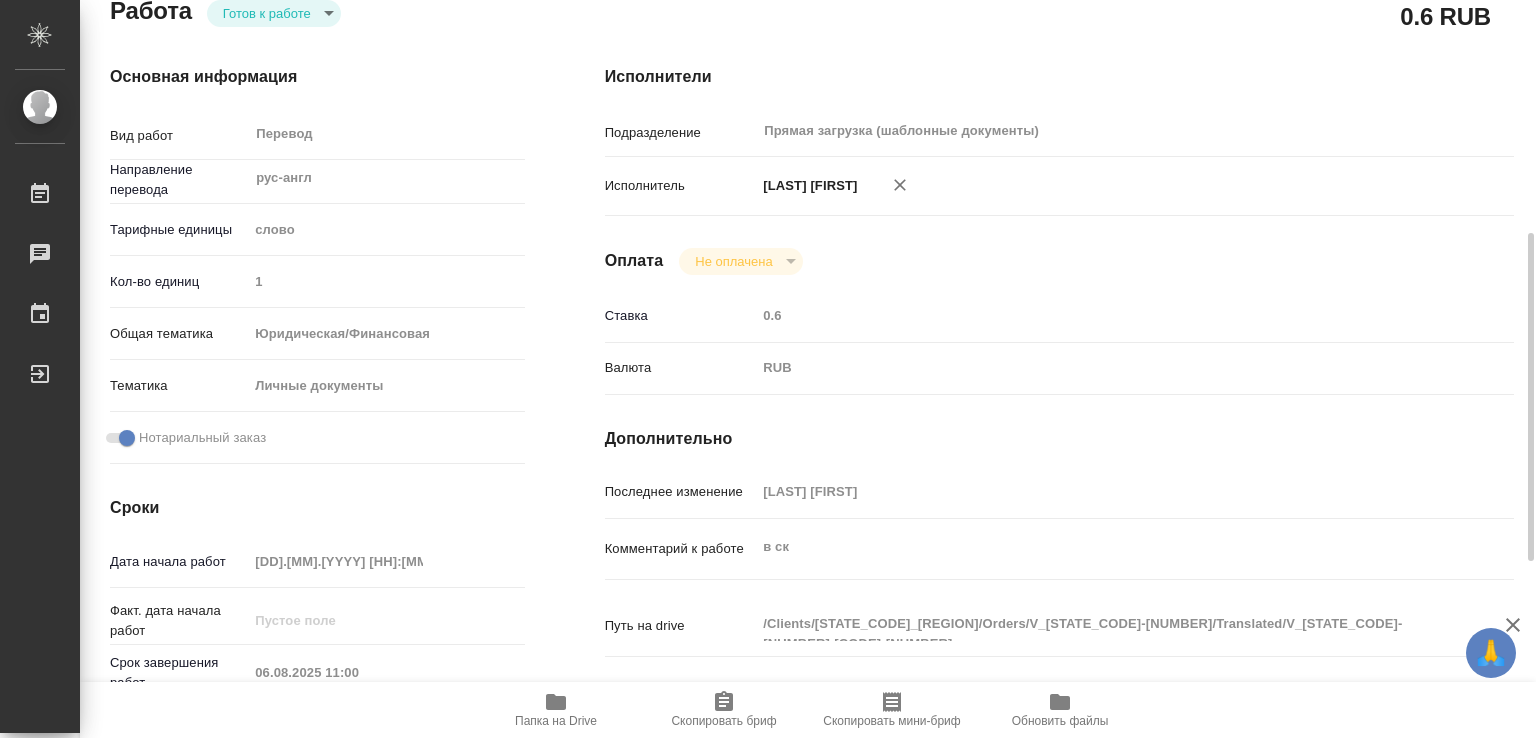 type on "x" 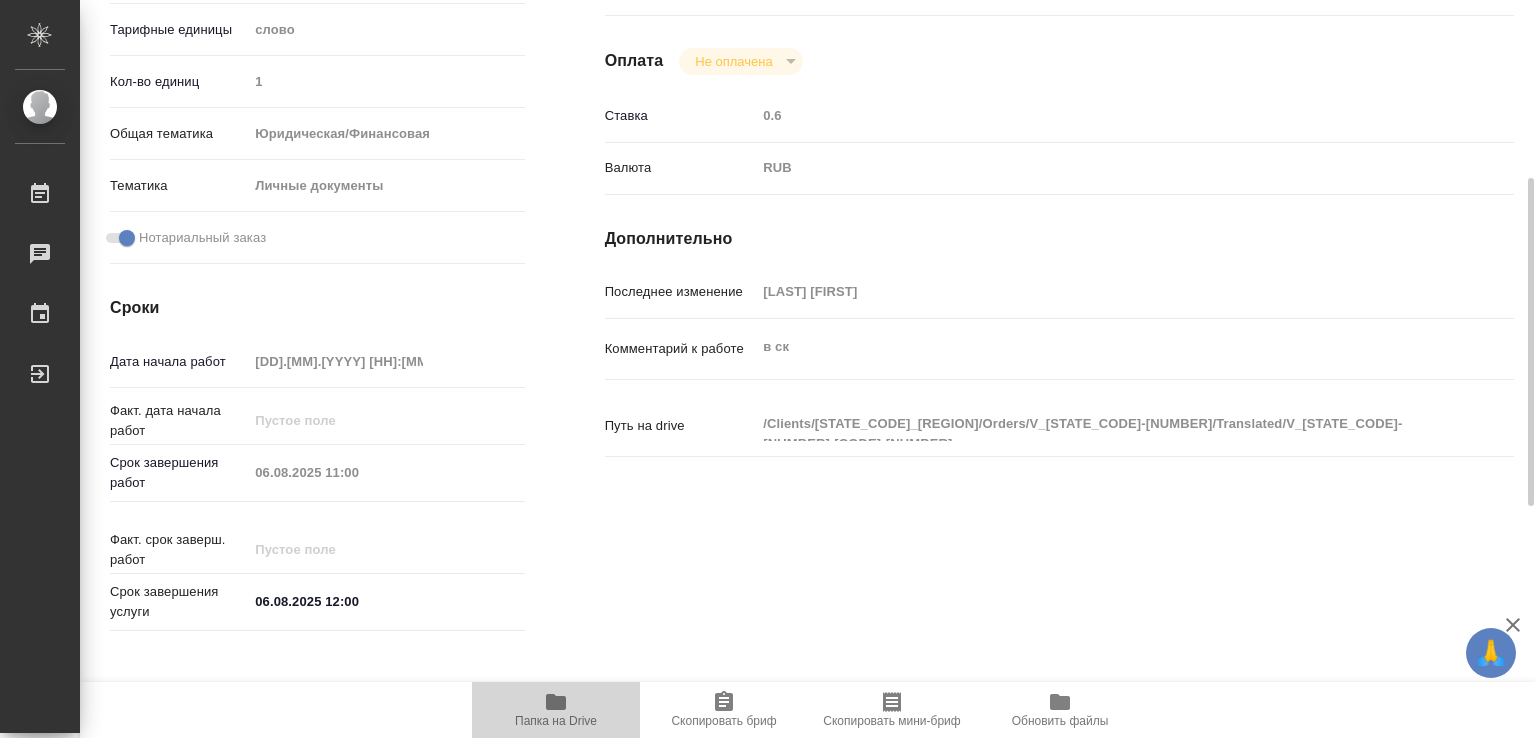 click 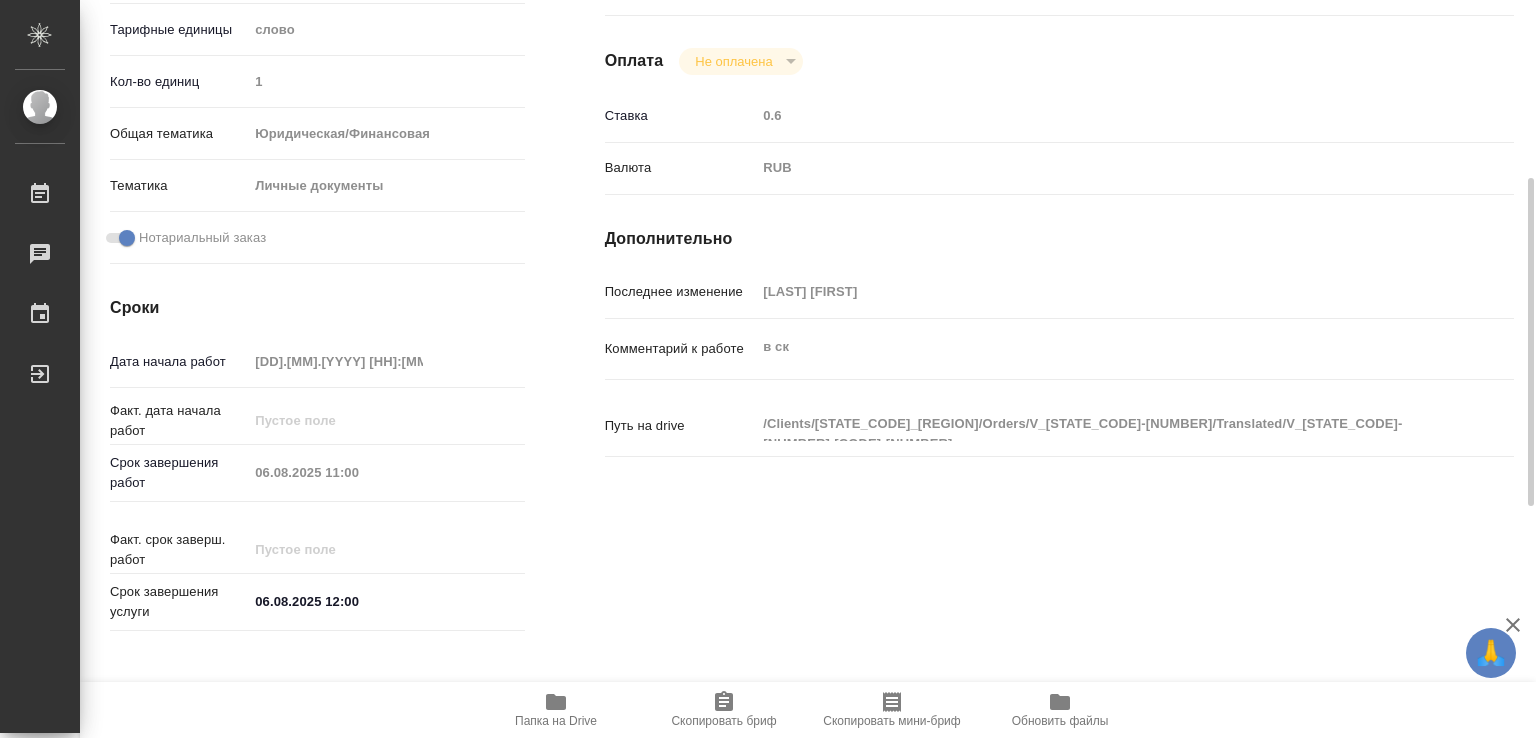 type on "x" 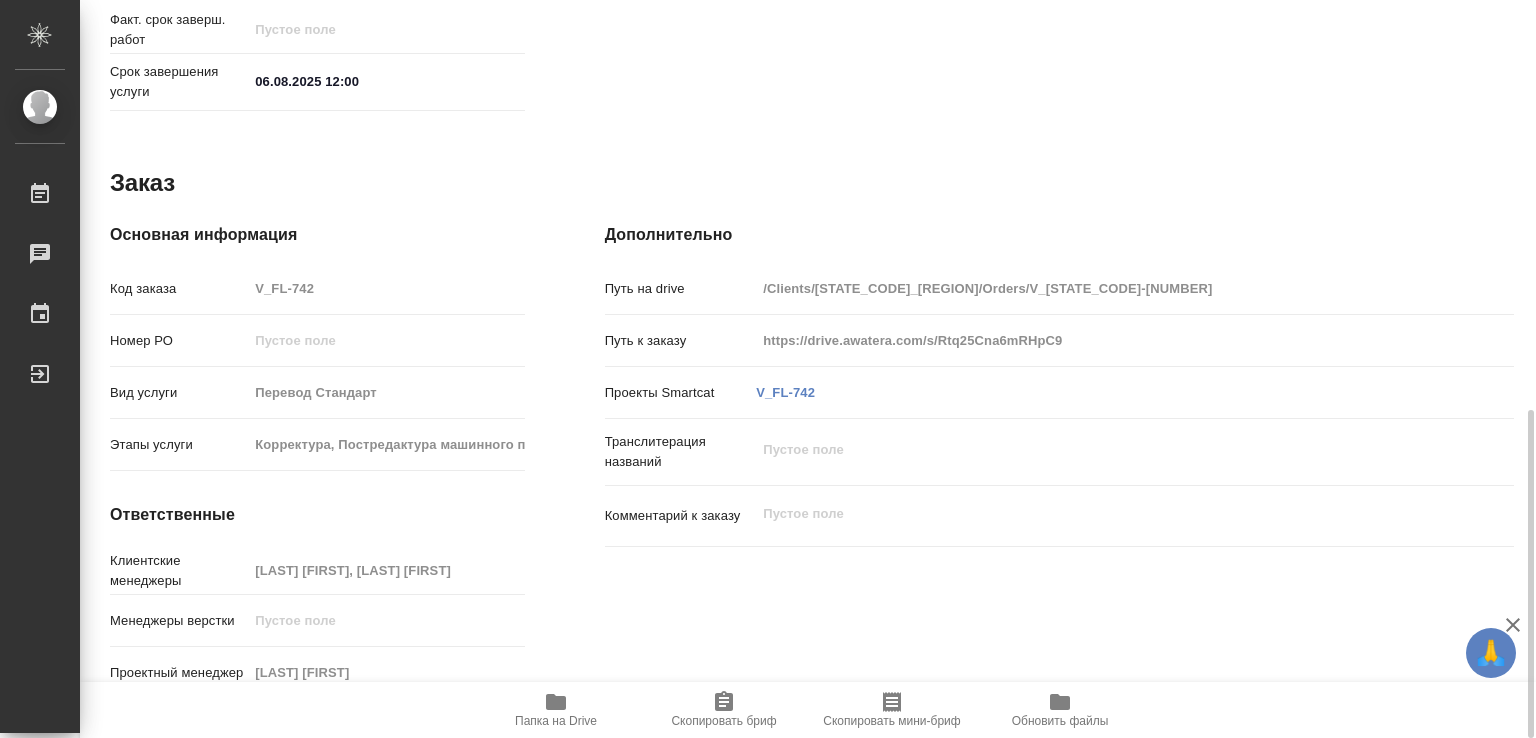 scroll, scrollTop: 920, scrollLeft: 0, axis: vertical 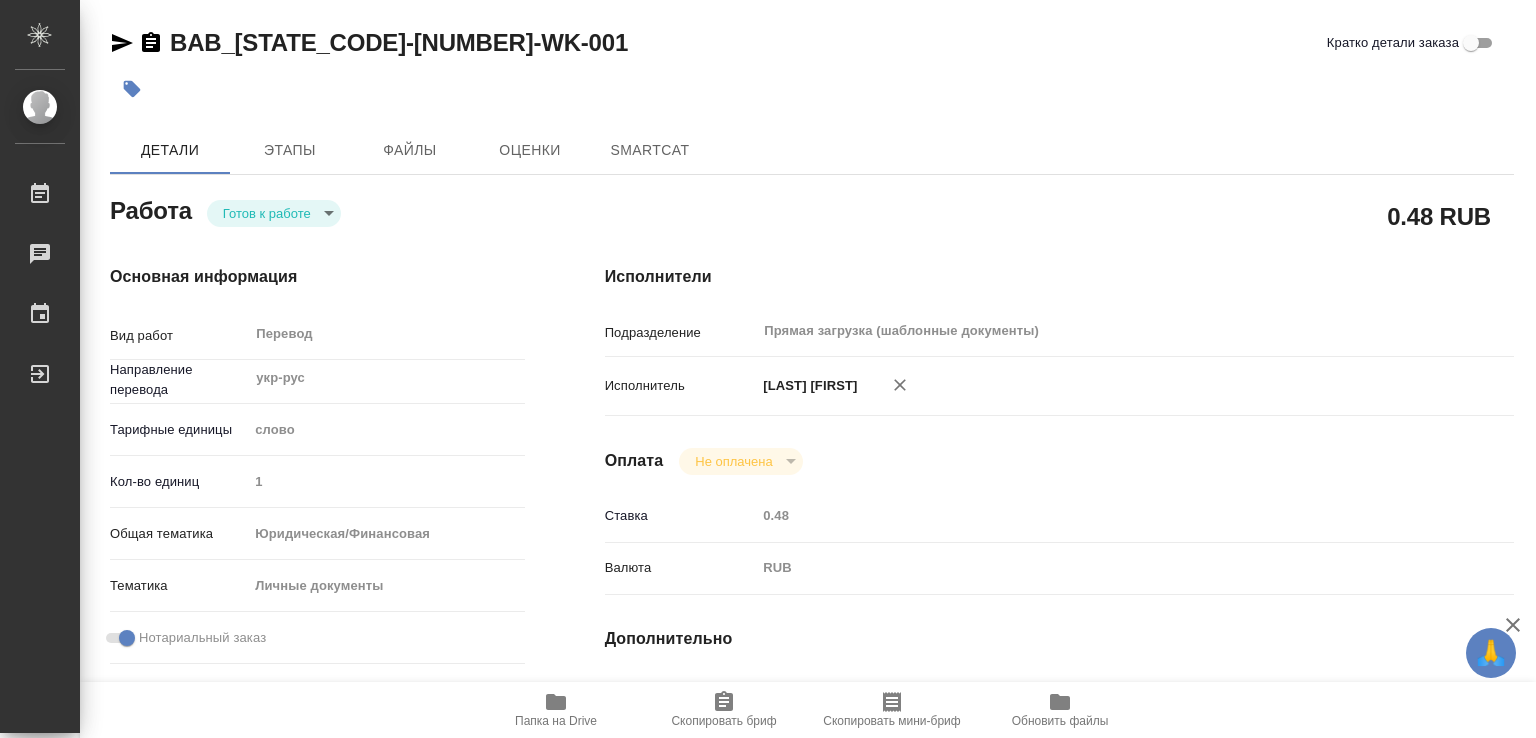 type on "x" 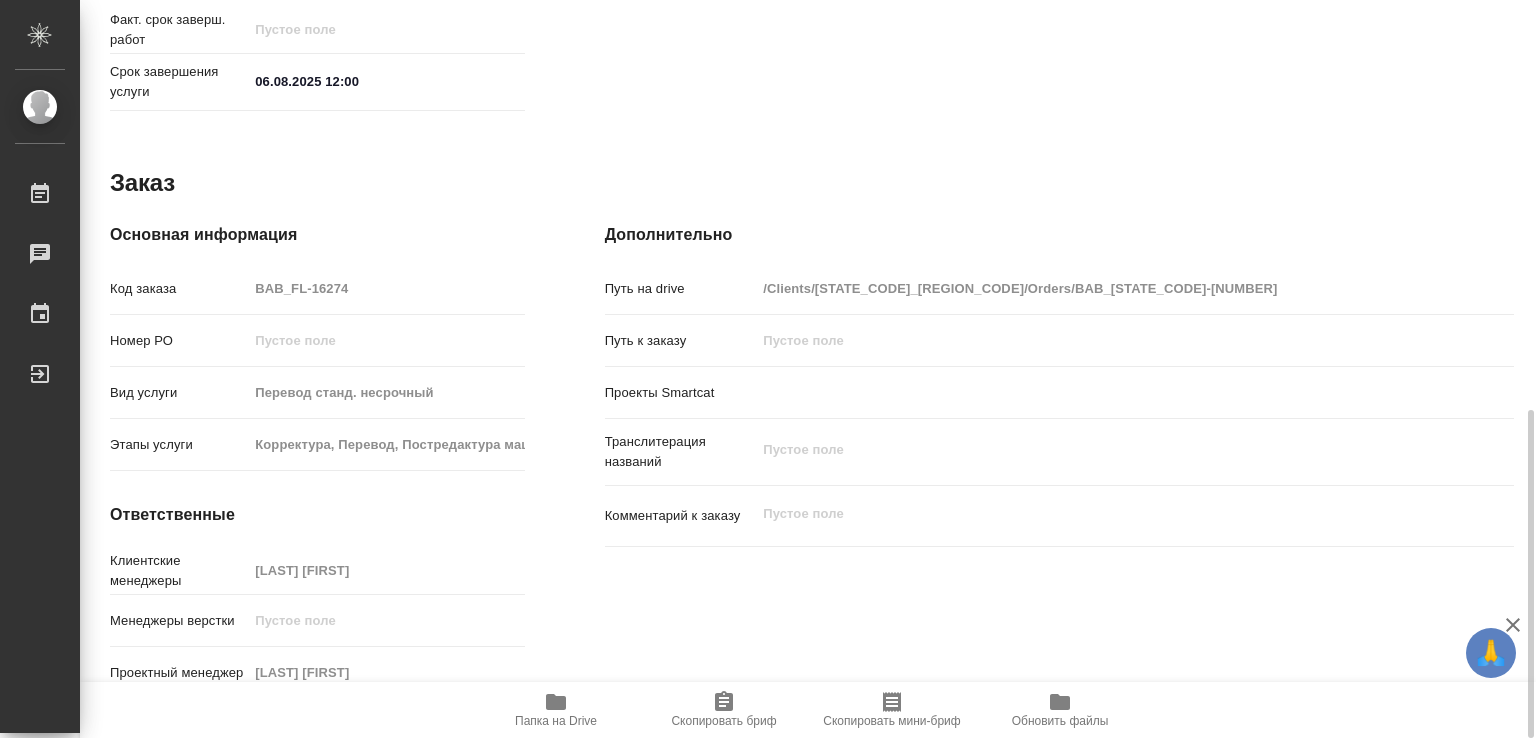 type on "x" 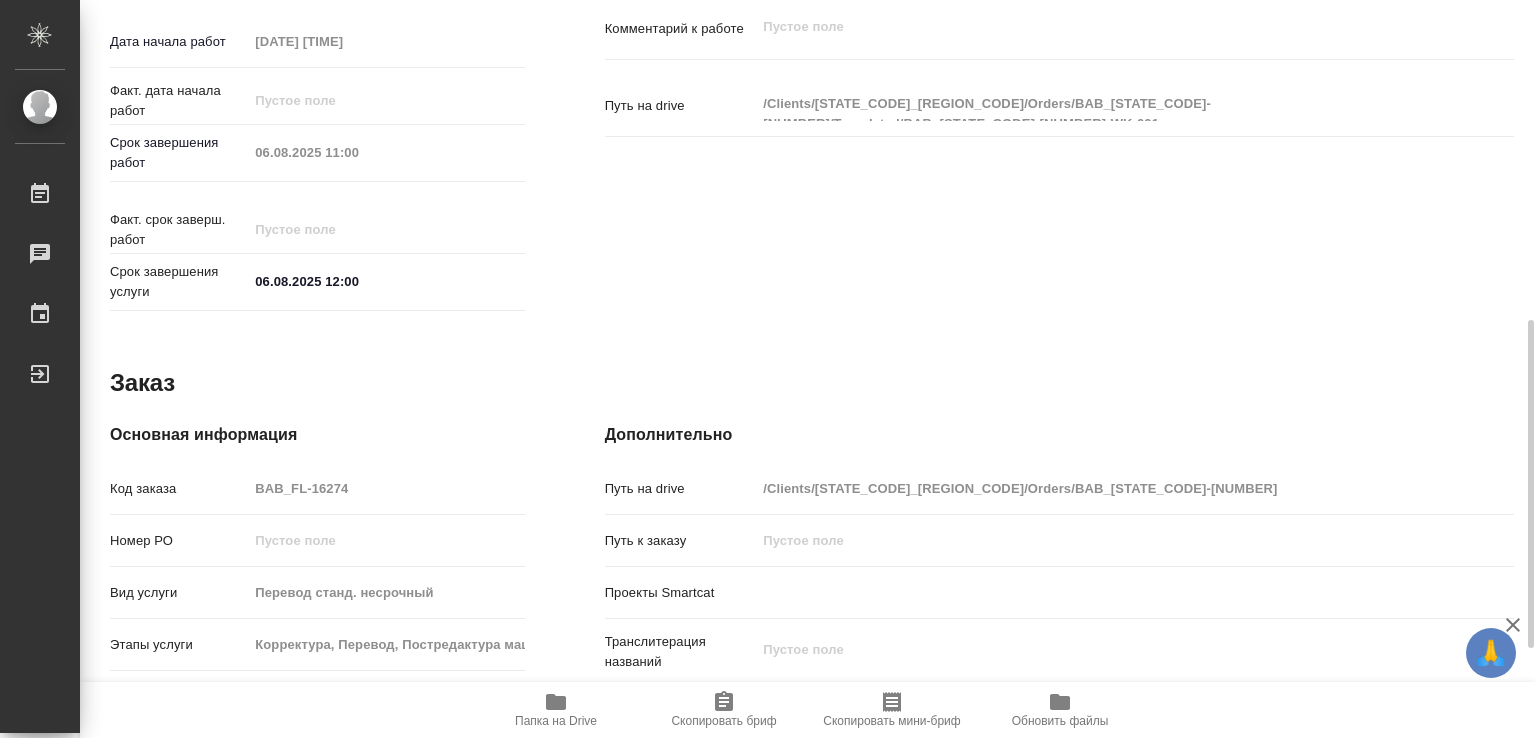 scroll, scrollTop: 920, scrollLeft: 0, axis: vertical 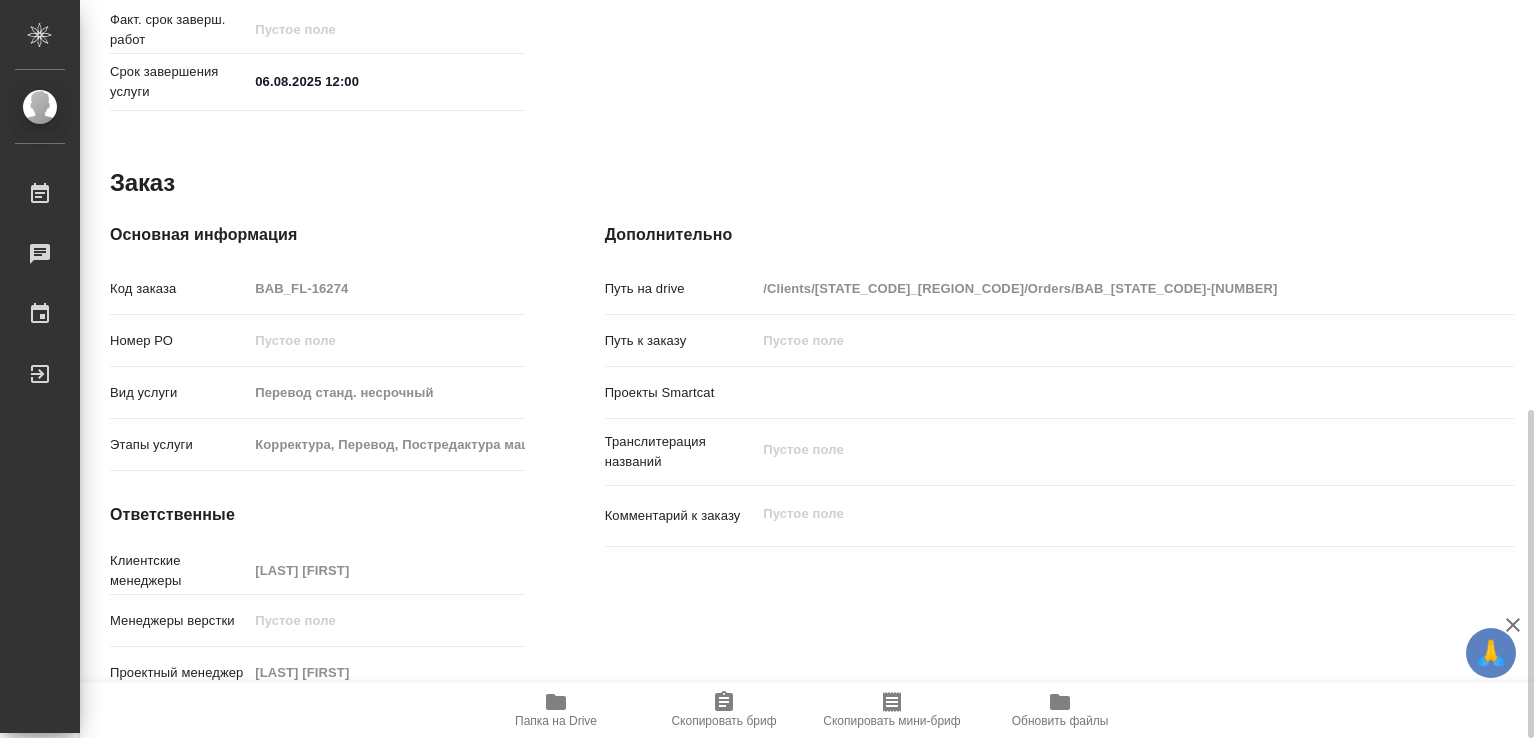 type on "x" 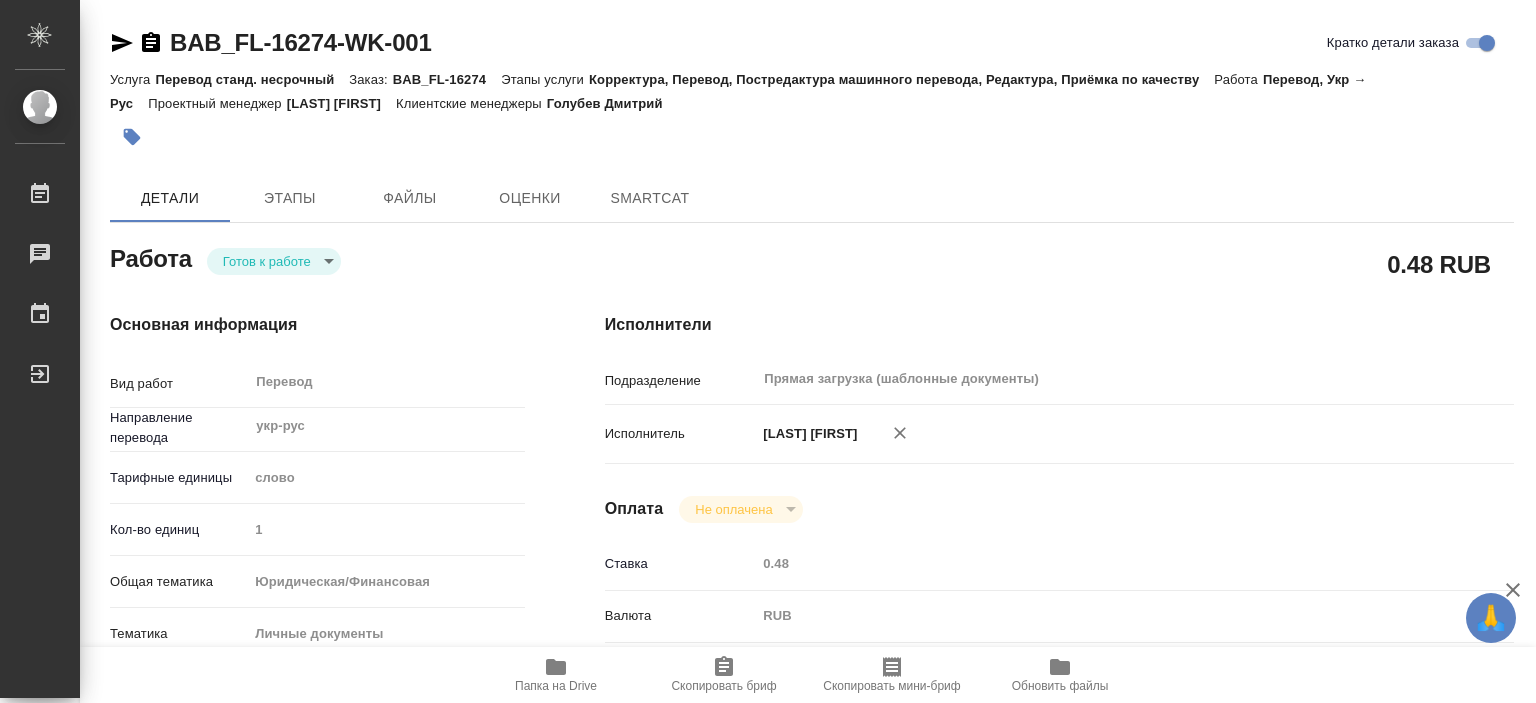 type on "x" 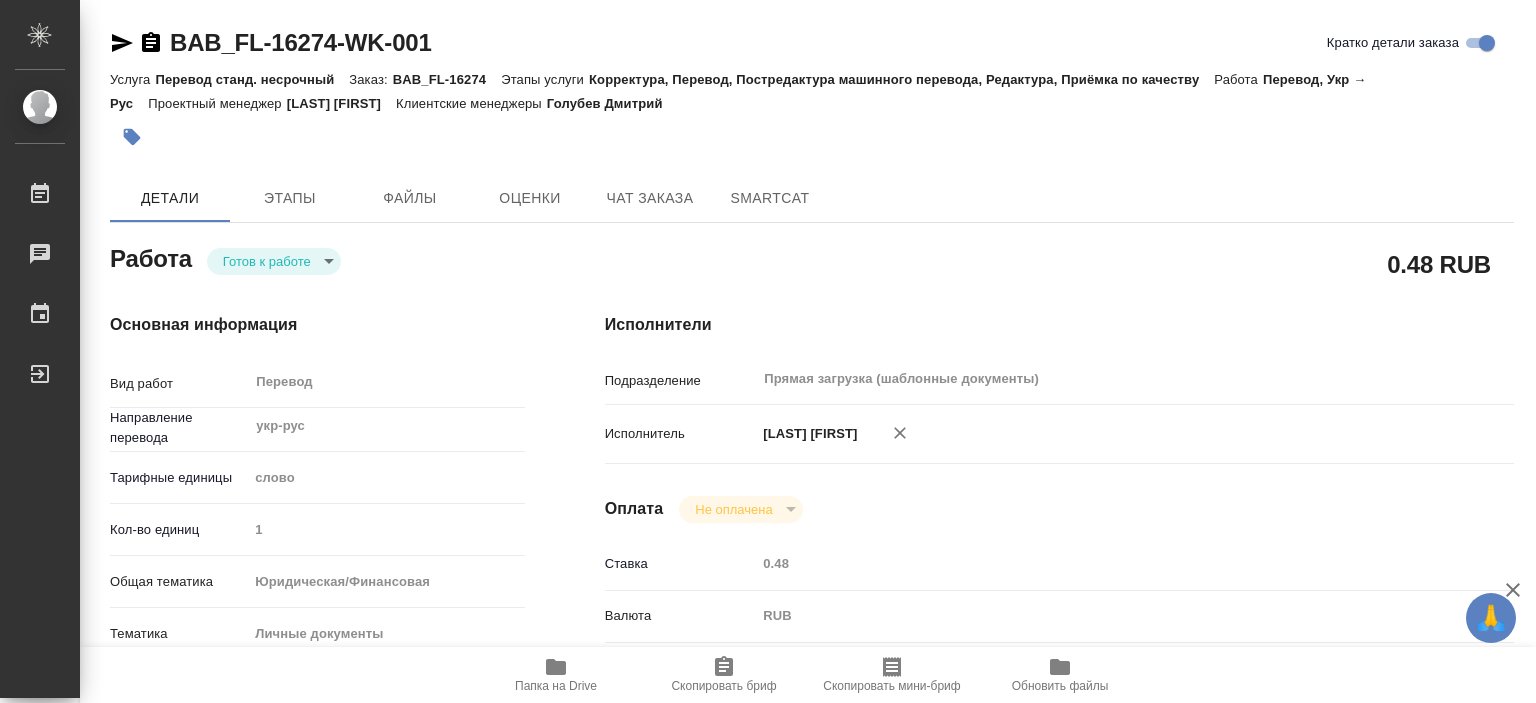 type on "x" 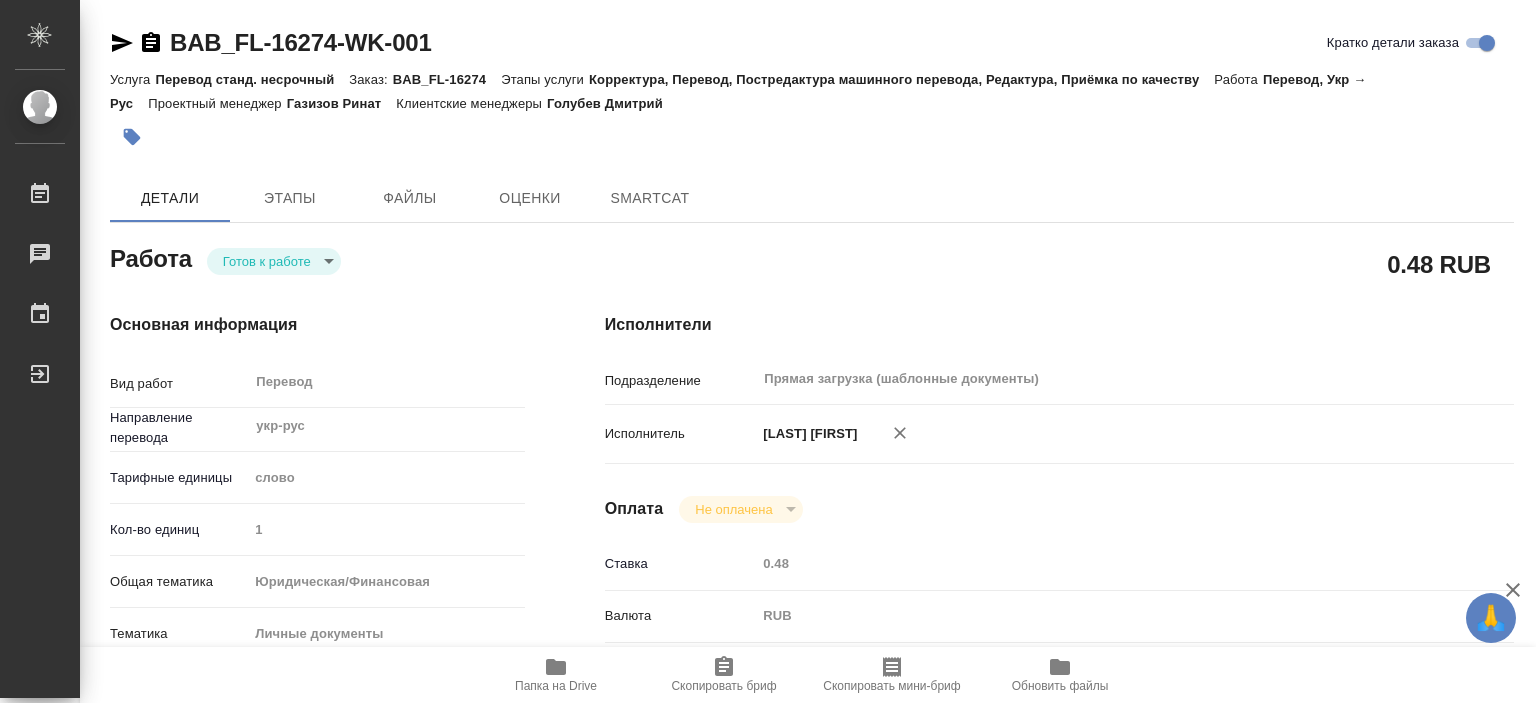 type on "x" 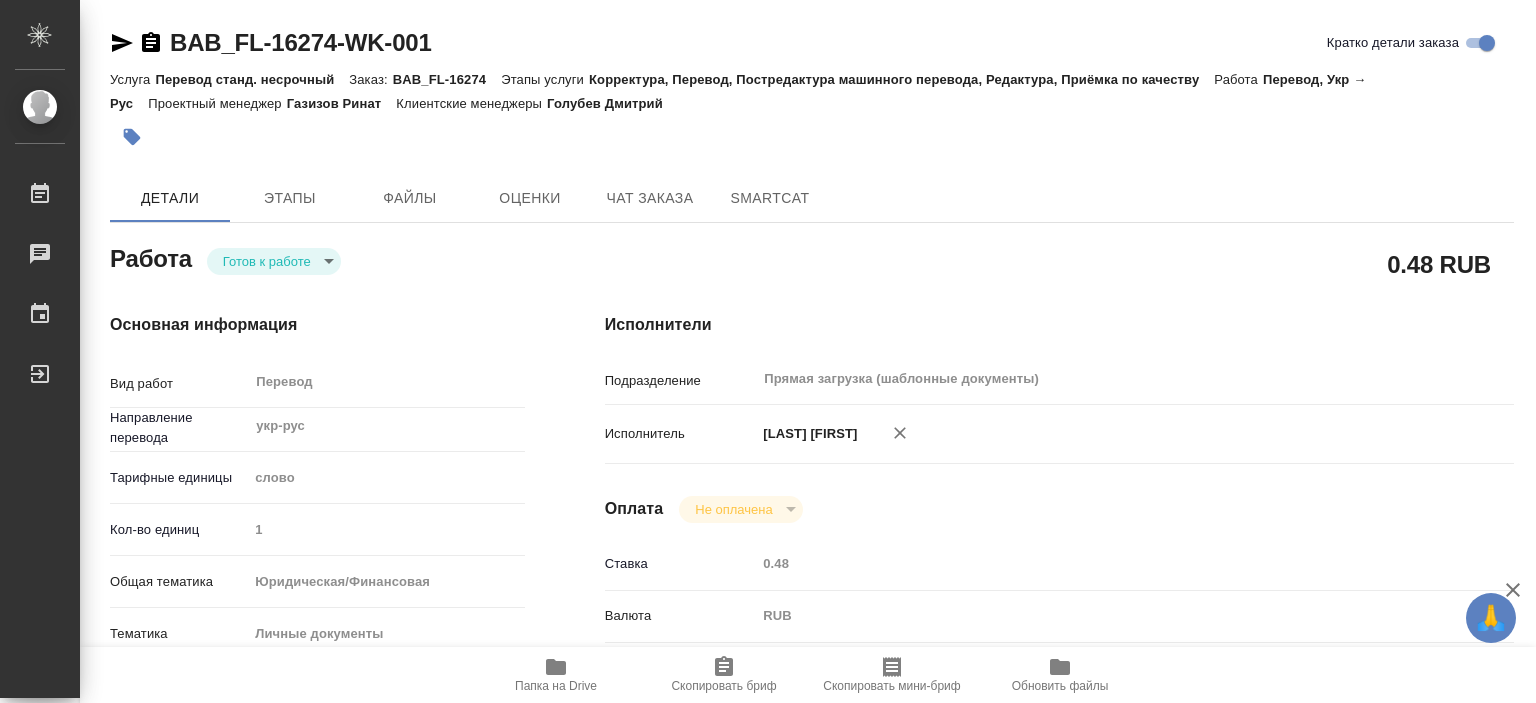 type on "x" 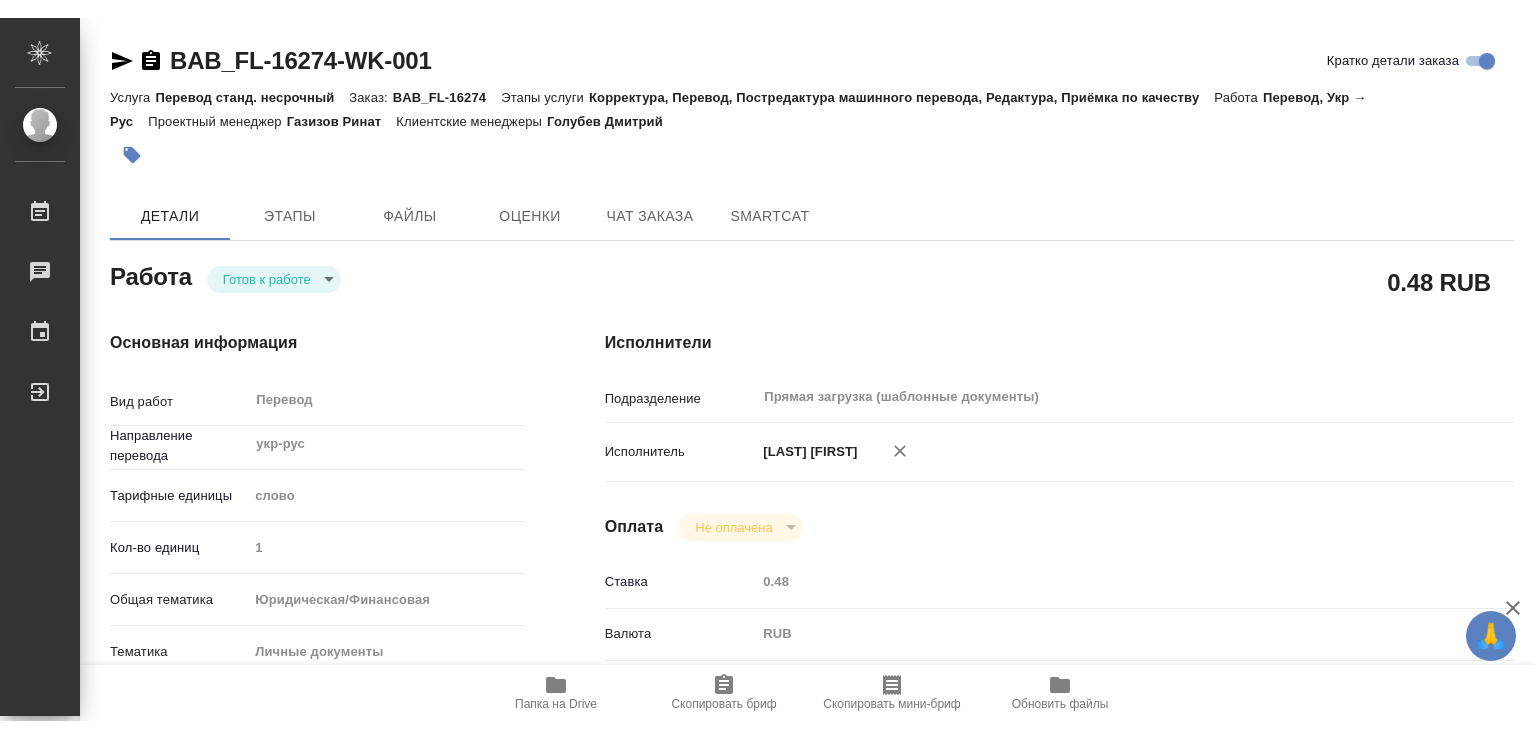 scroll, scrollTop: 0, scrollLeft: 0, axis: both 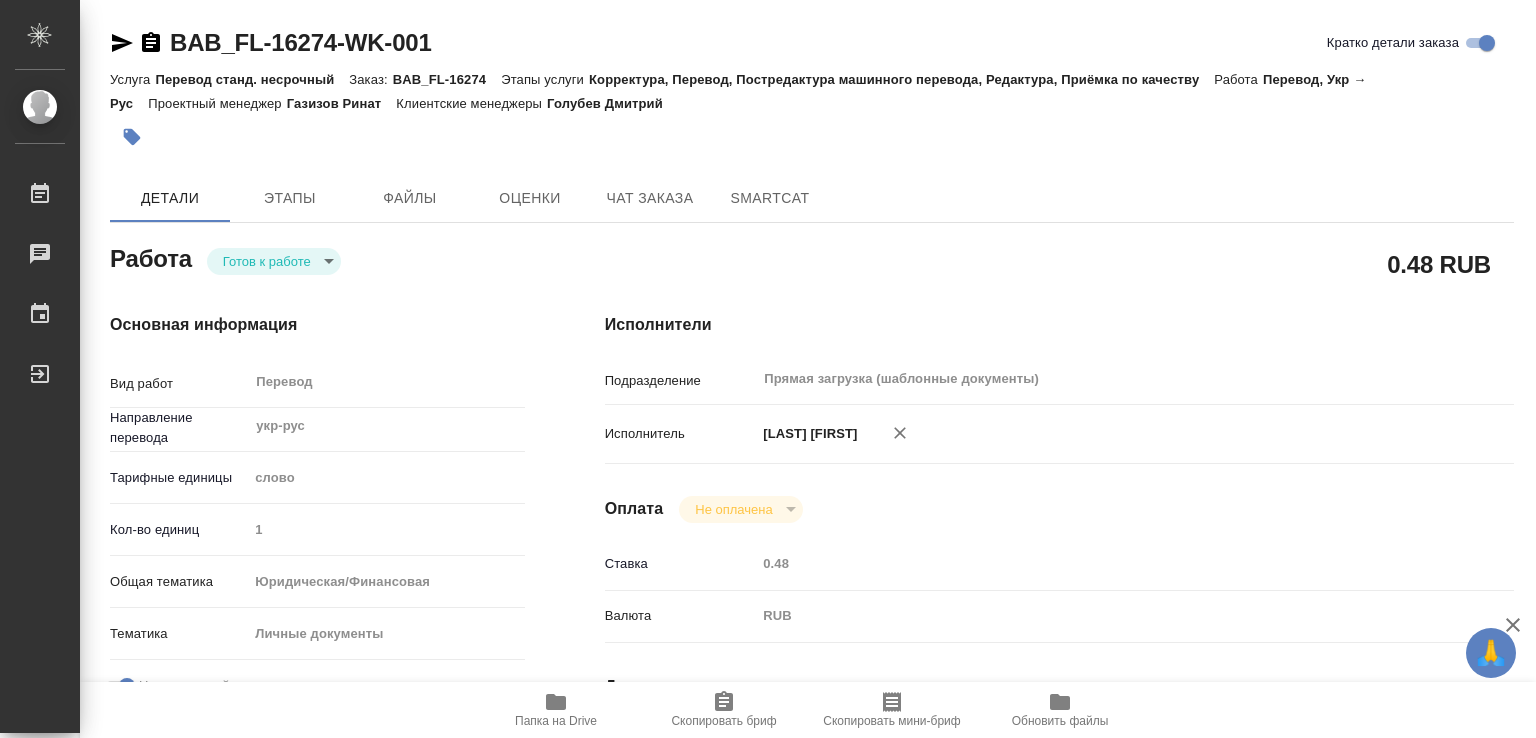 type on "x" 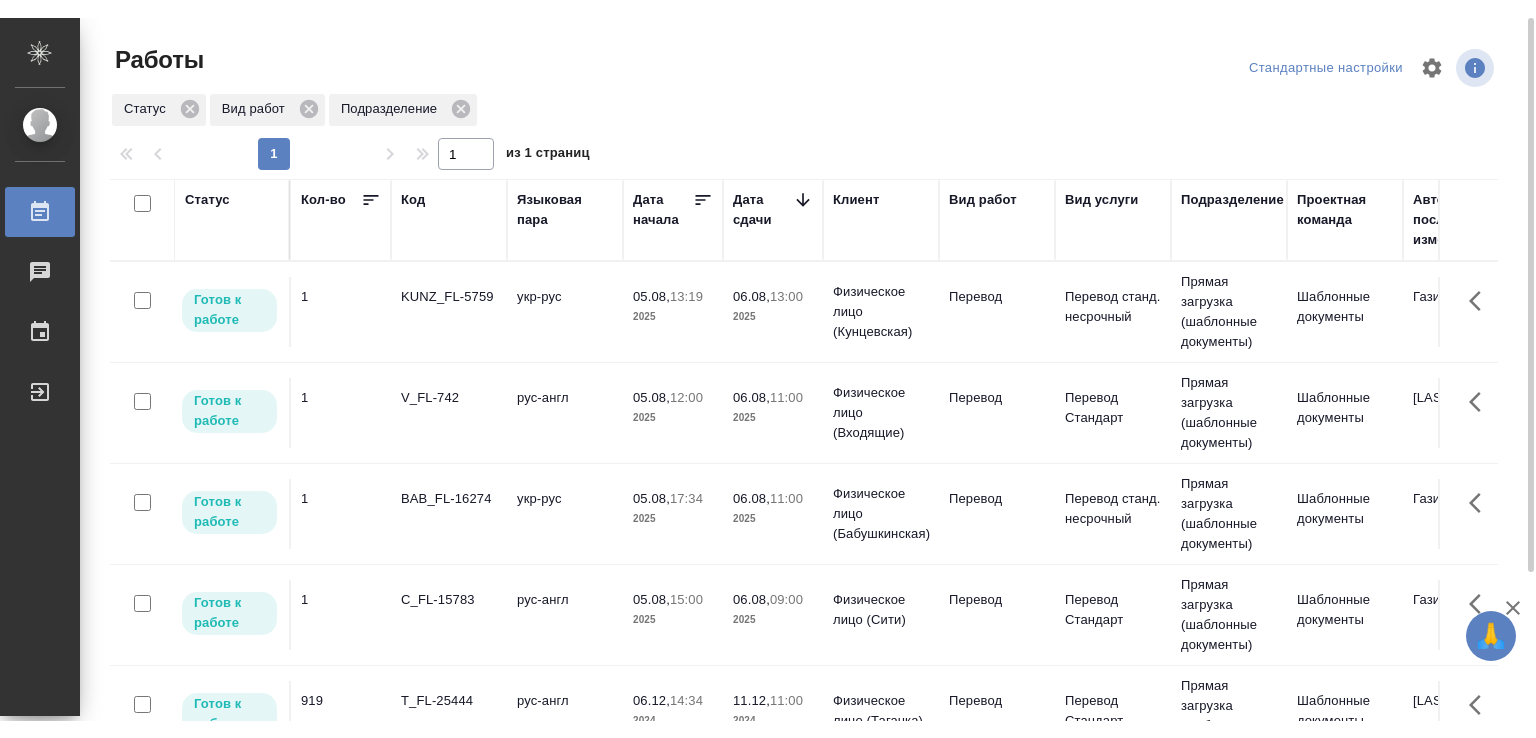scroll, scrollTop: 0, scrollLeft: 0, axis: both 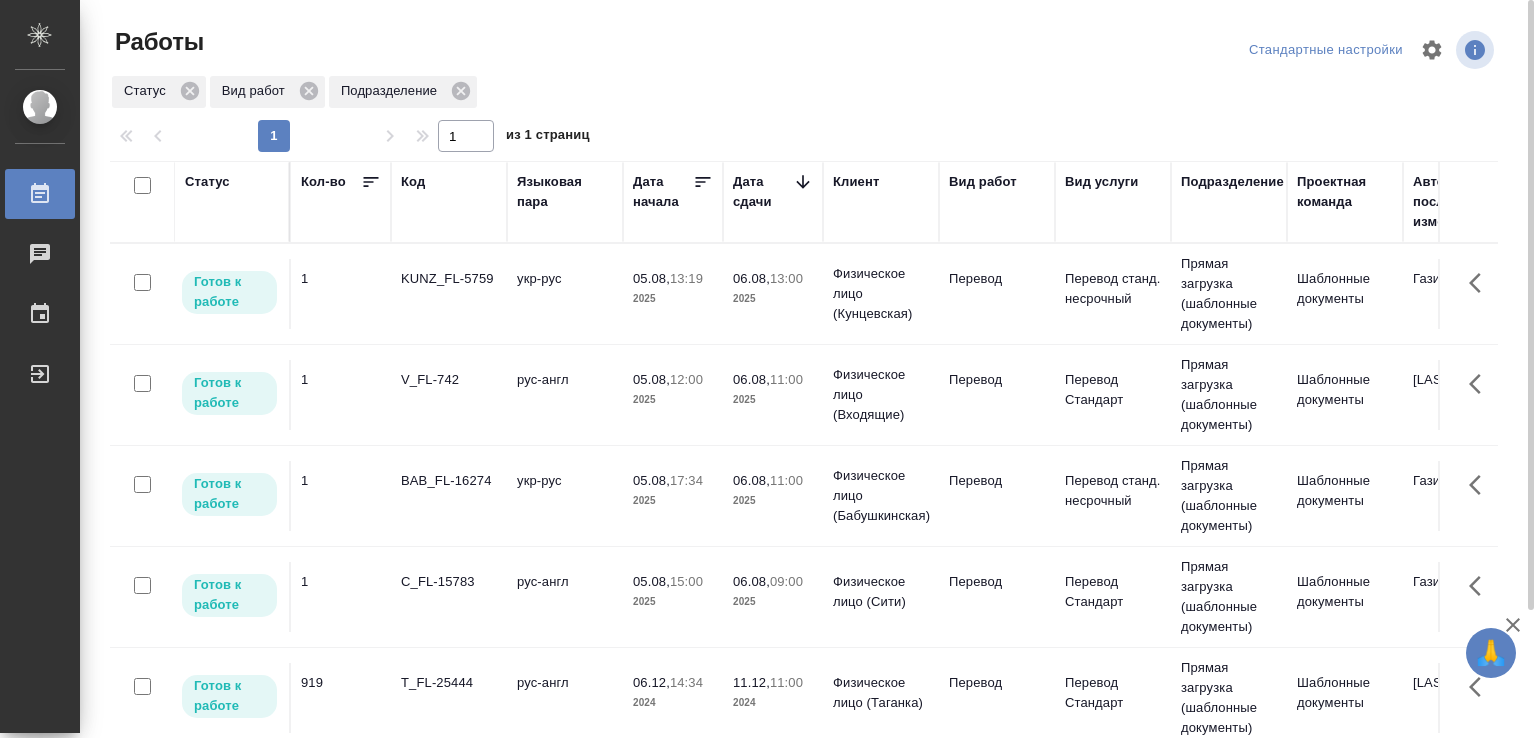 click on "укр-рус" at bounding box center [565, 294] 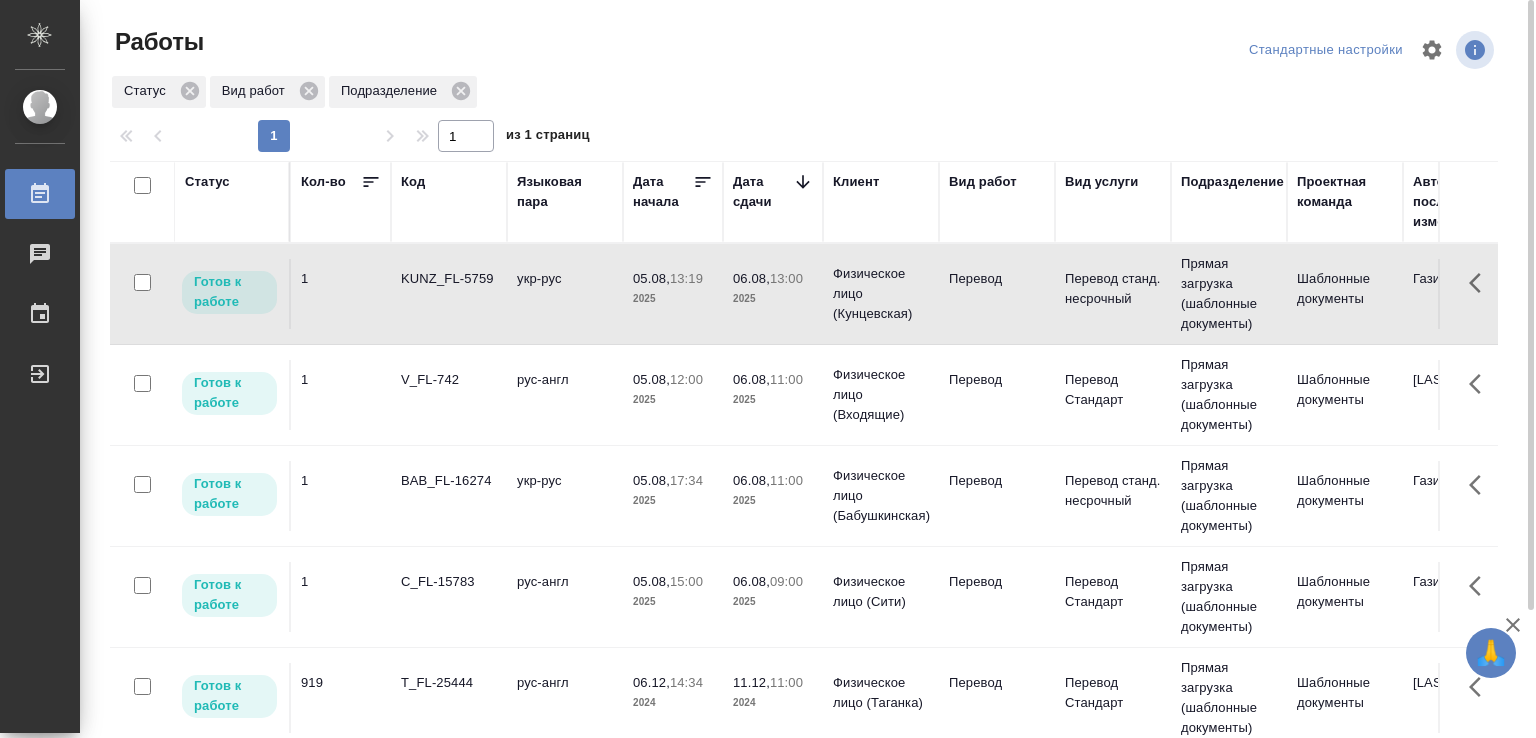 click on "укр-рус" at bounding box center [565, 294] 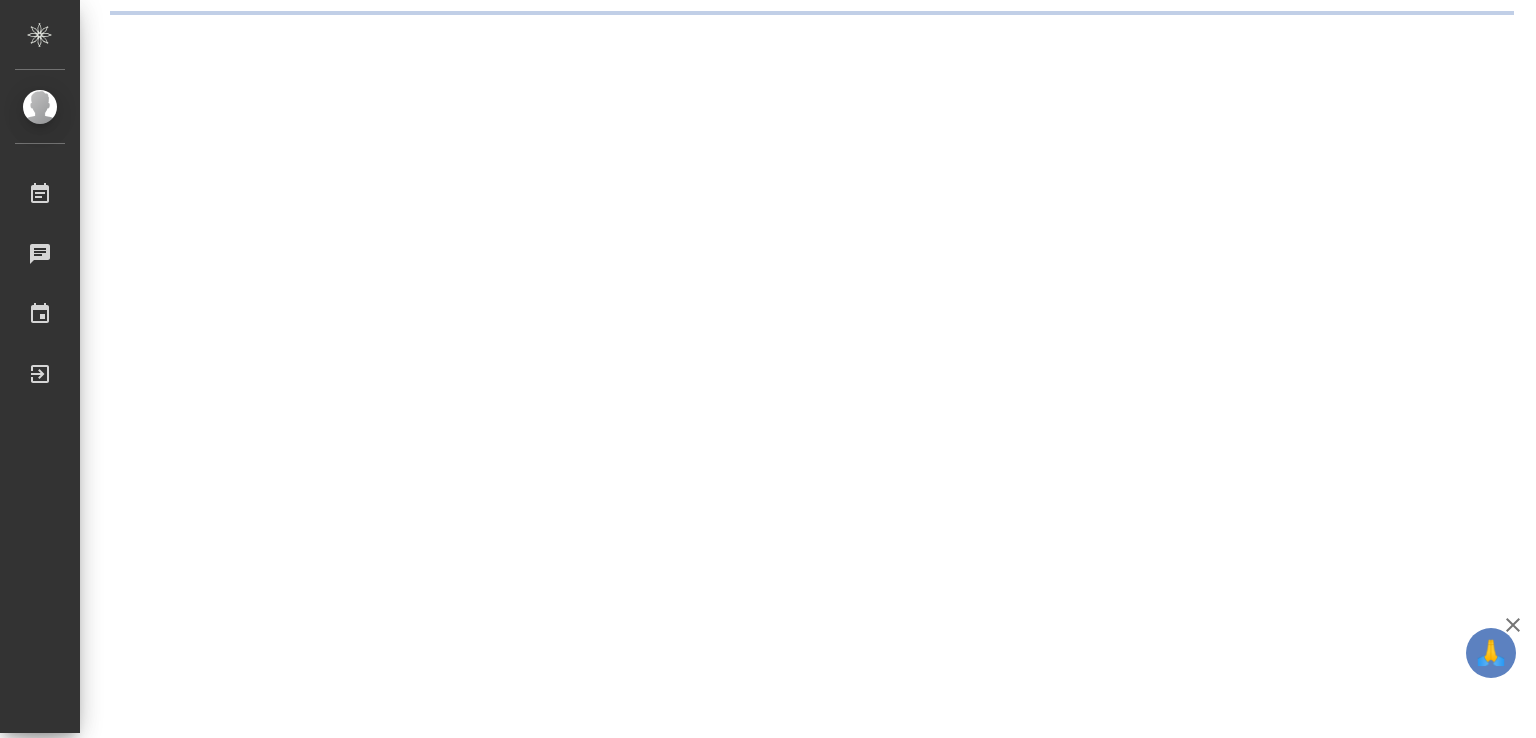 scroll, scrollTop: 0, scrollLeft: 0, axis: both 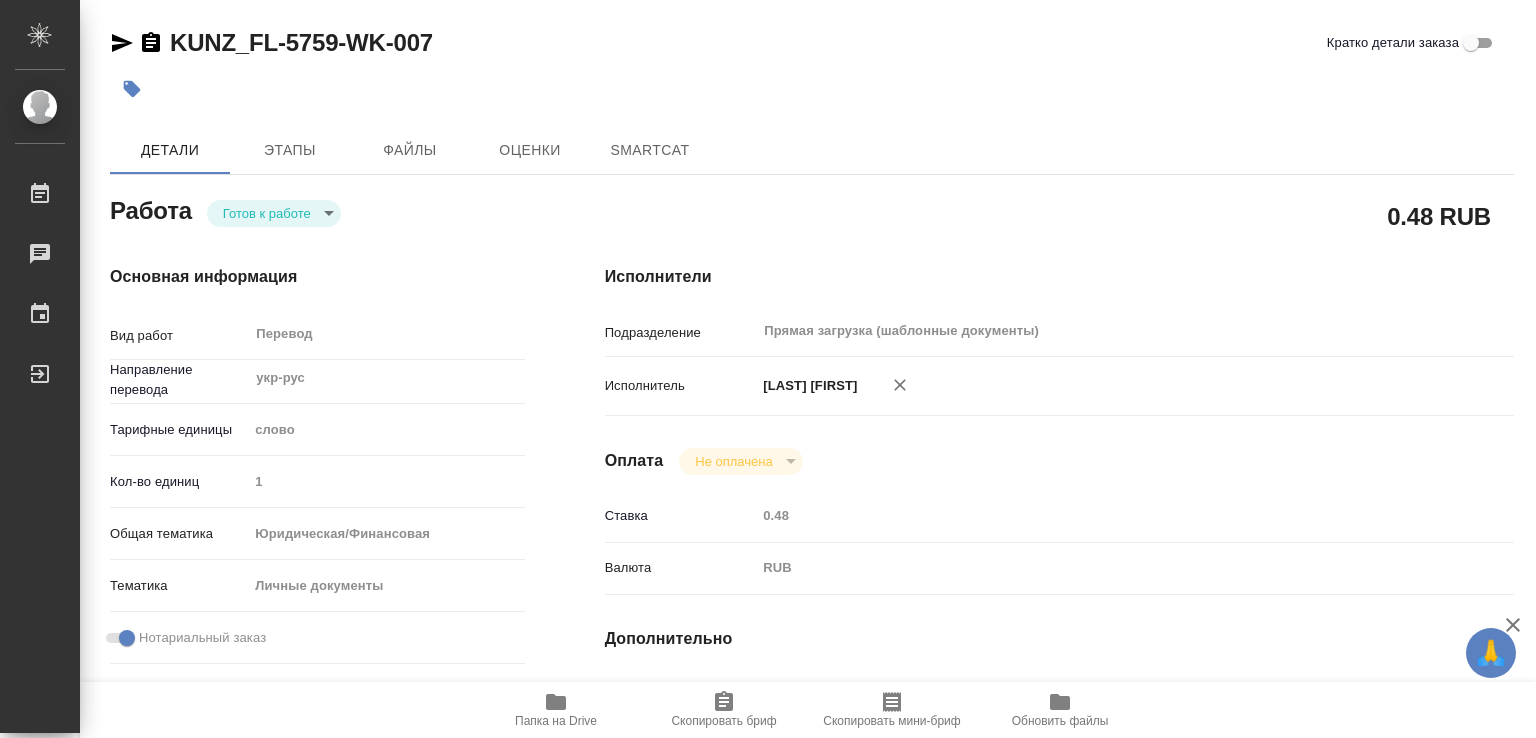 type on "x" 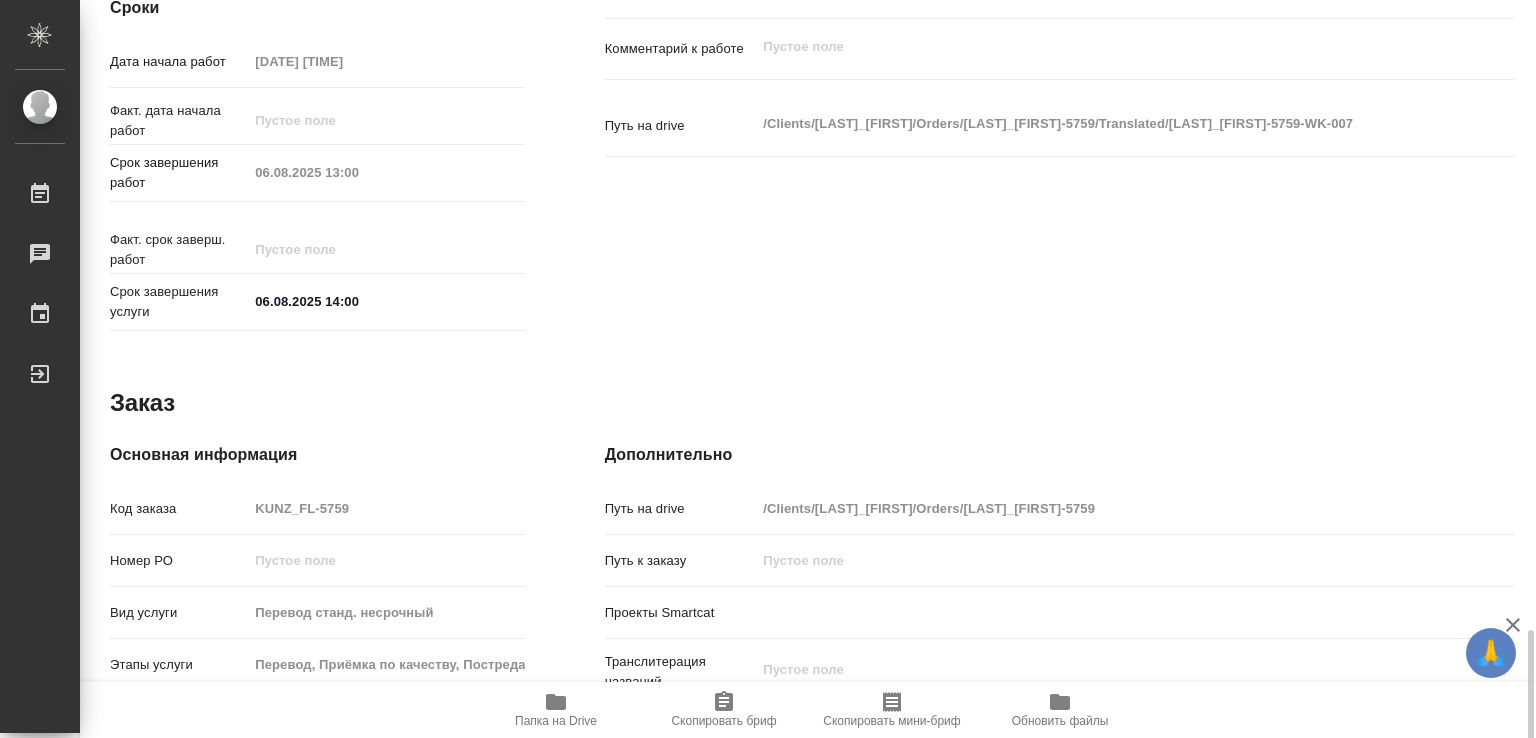 scroll, scrollTop: 920, scrollLeft: 0, axis: vertical 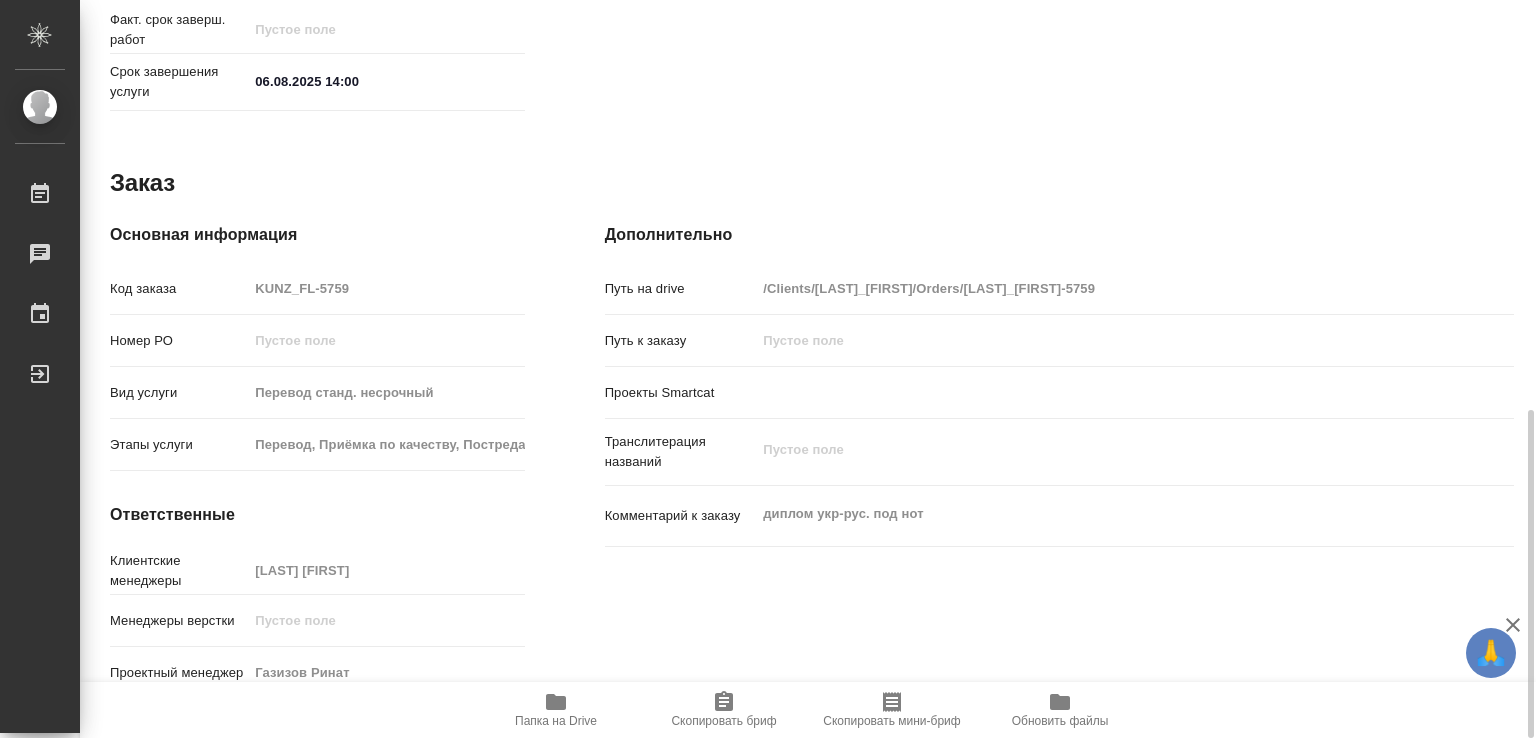 type on "x" 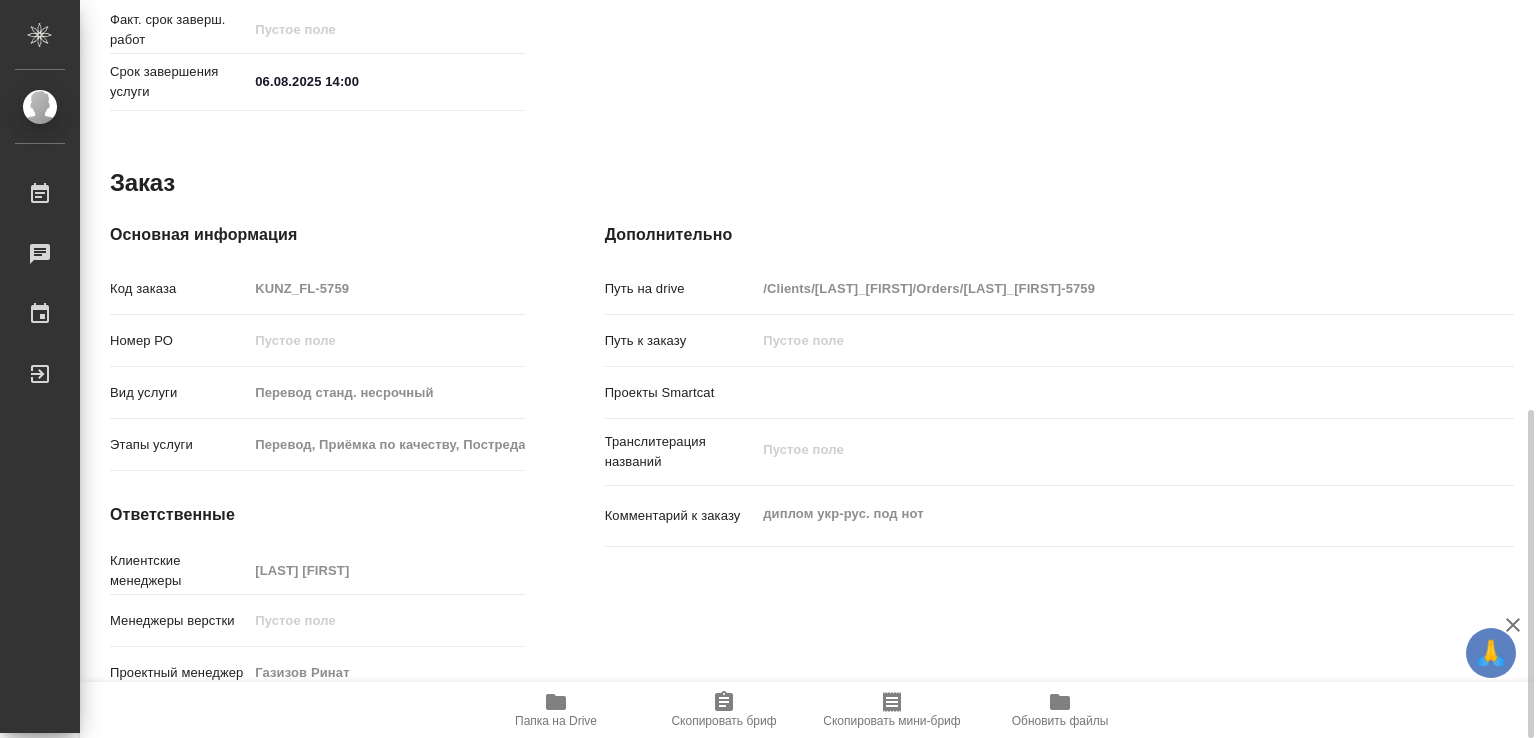 type on "x" 